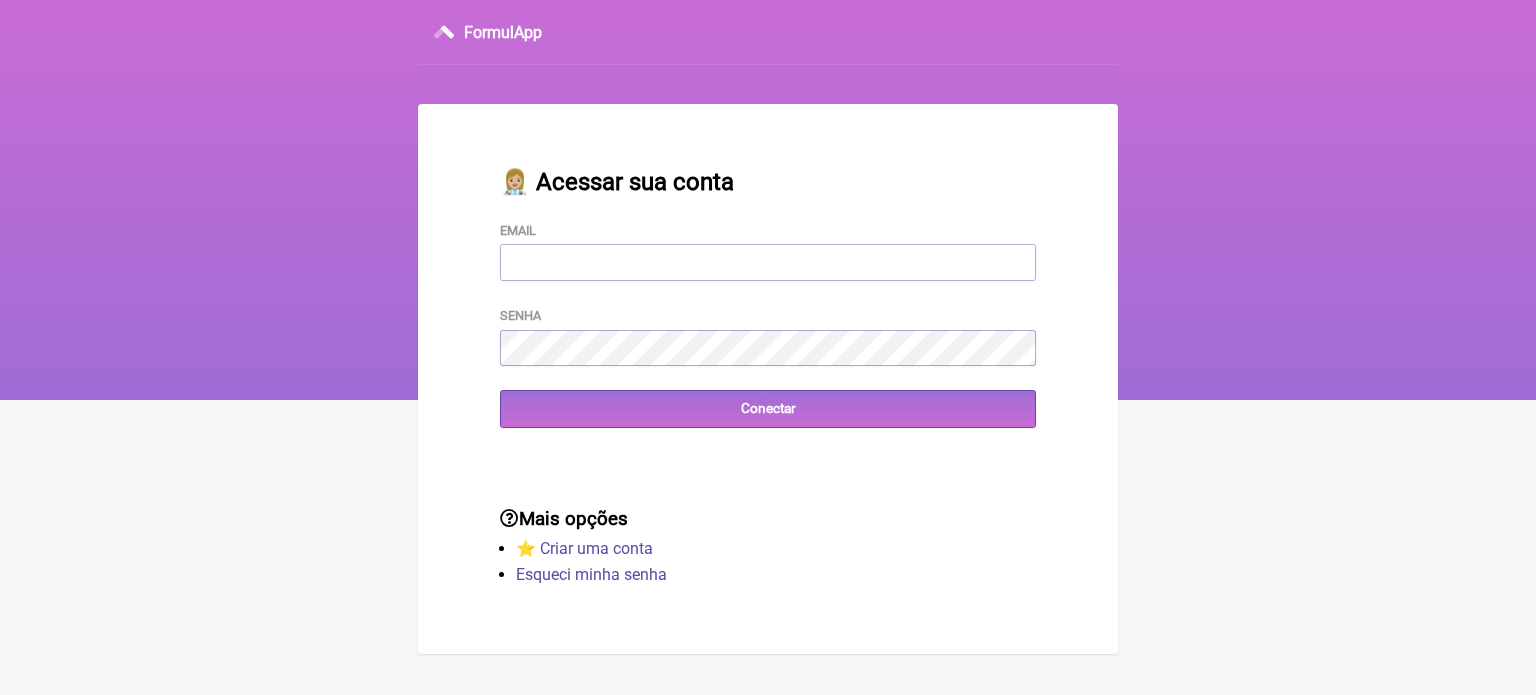 scroll, scrollTop: 0, scrollLeft: 0, axis: both 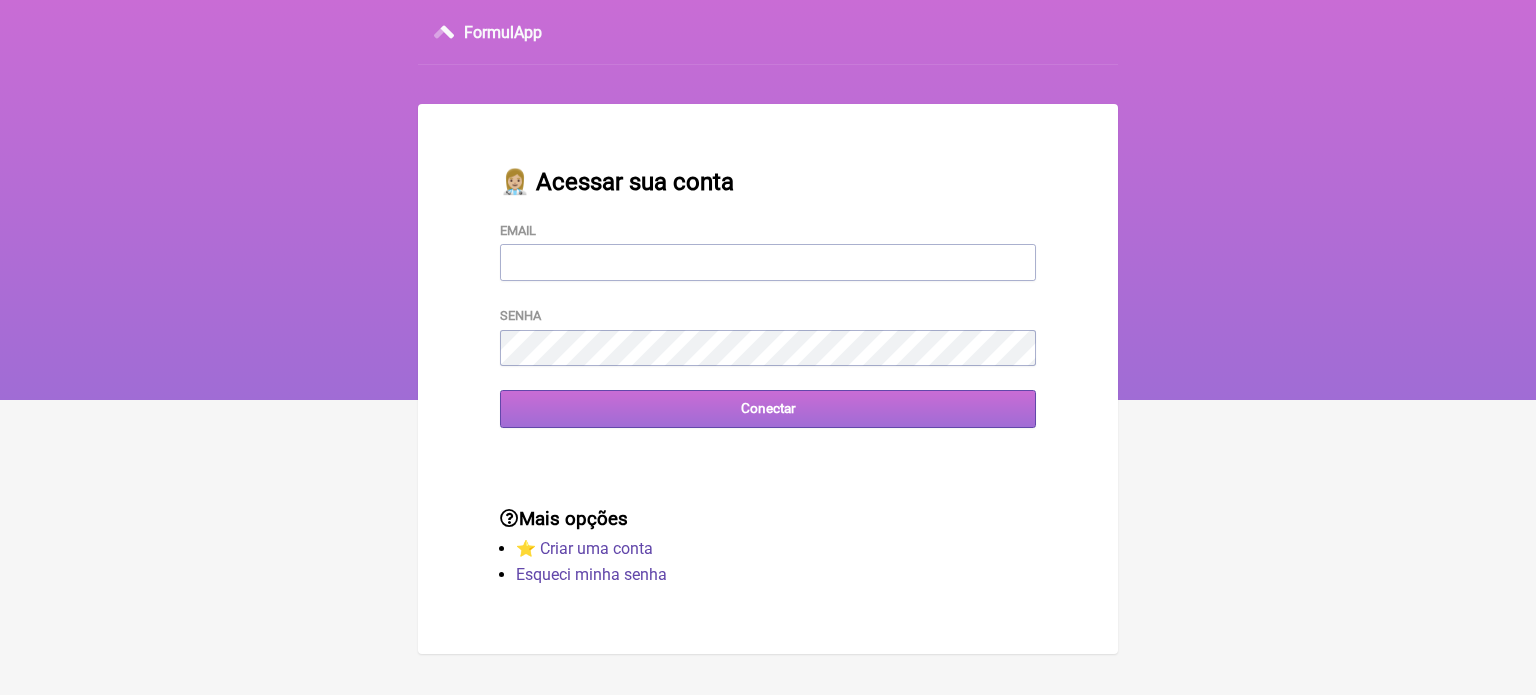 type on "[USERNAME]@[DOMAIN]" 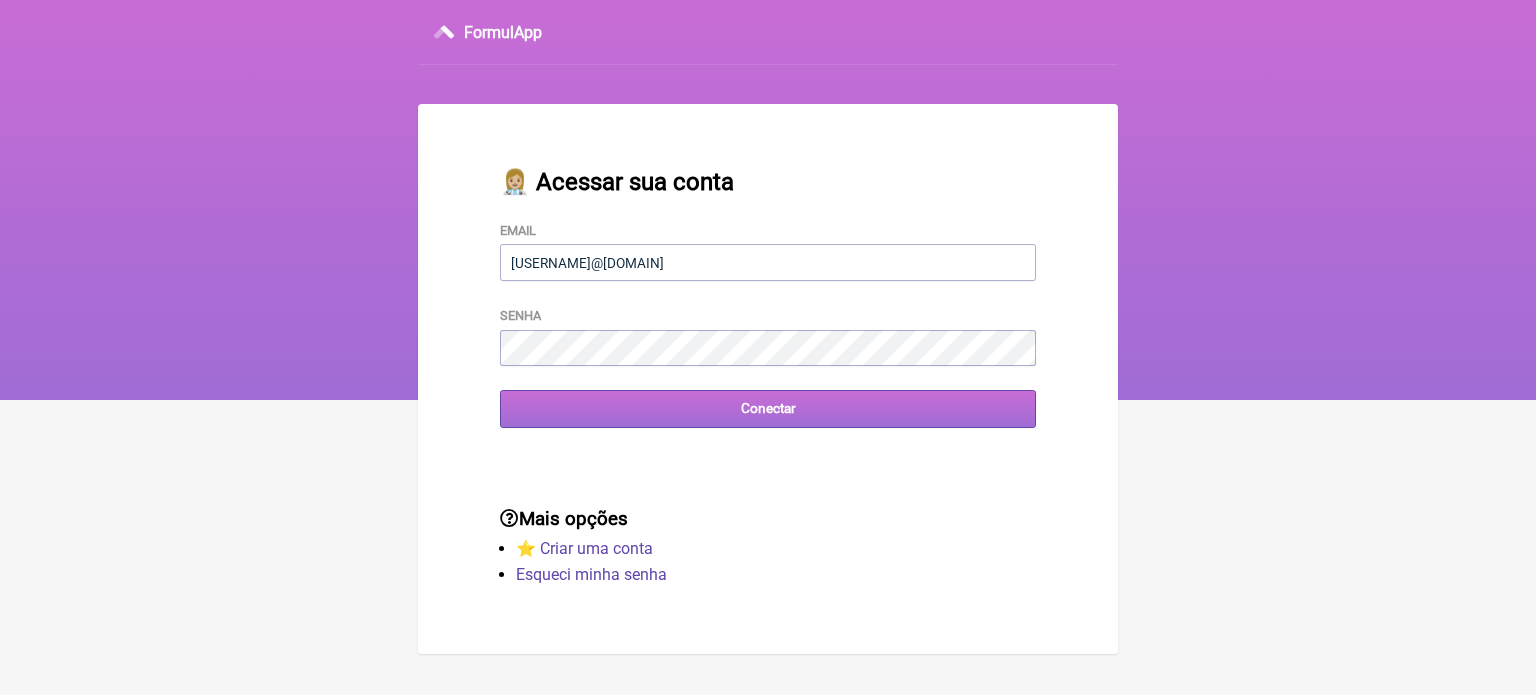 click on "Conectar" at bounding box center [768, 408] 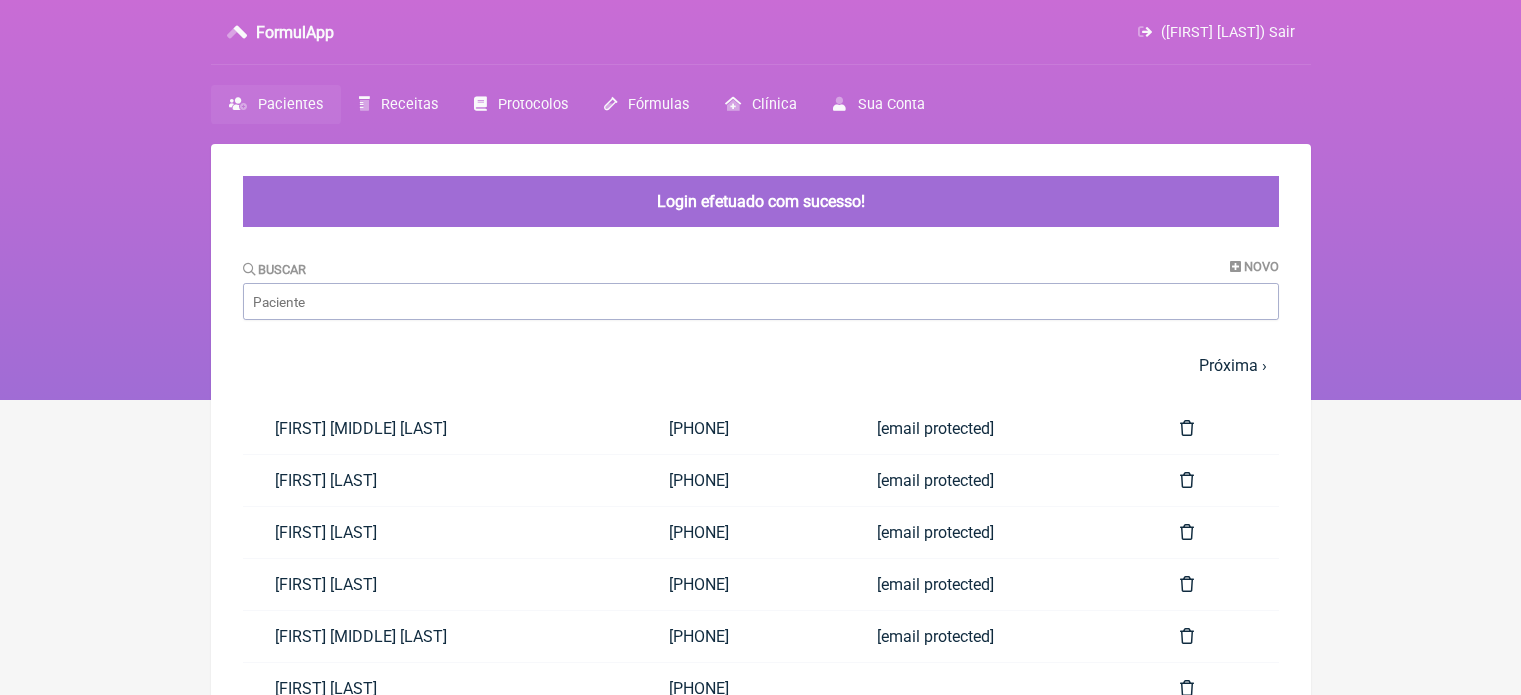 scroll, scrollTop: 0, scrollLeft: 0, axis: both 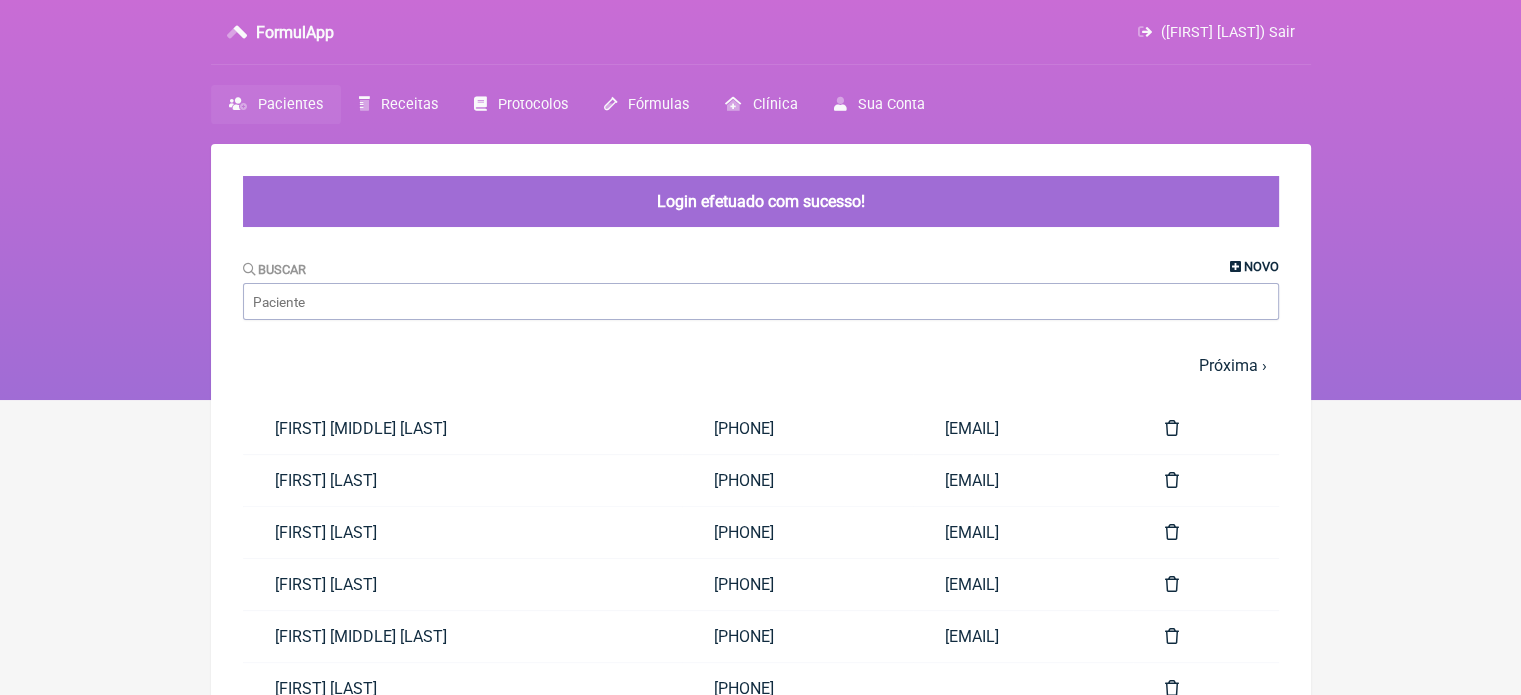 click on "Novo" at bounding box center [1261, 266] 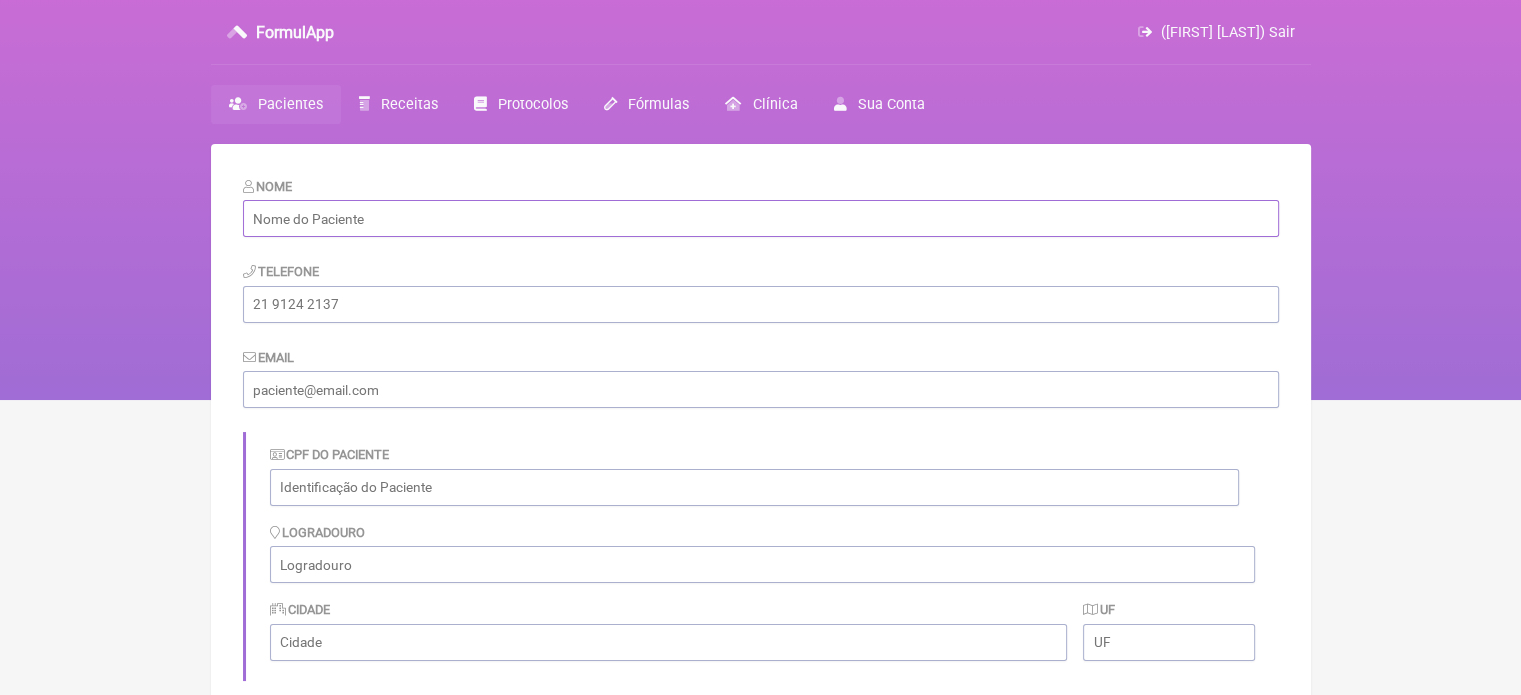 click at bounding box center (761, 218) 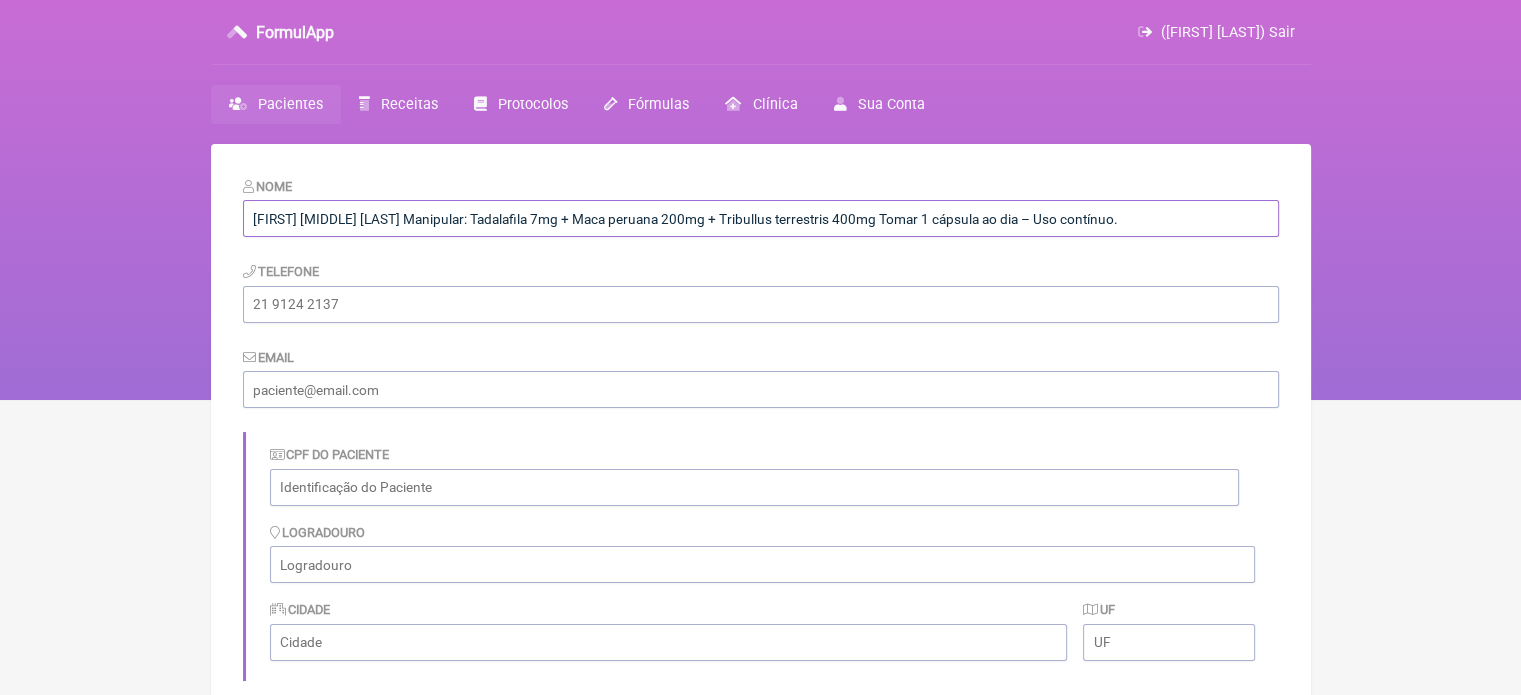 drag, startPoint x: 464, startPoint y: 218, endPoint x: 1222, endPoint y: 203, distance: 758.1484 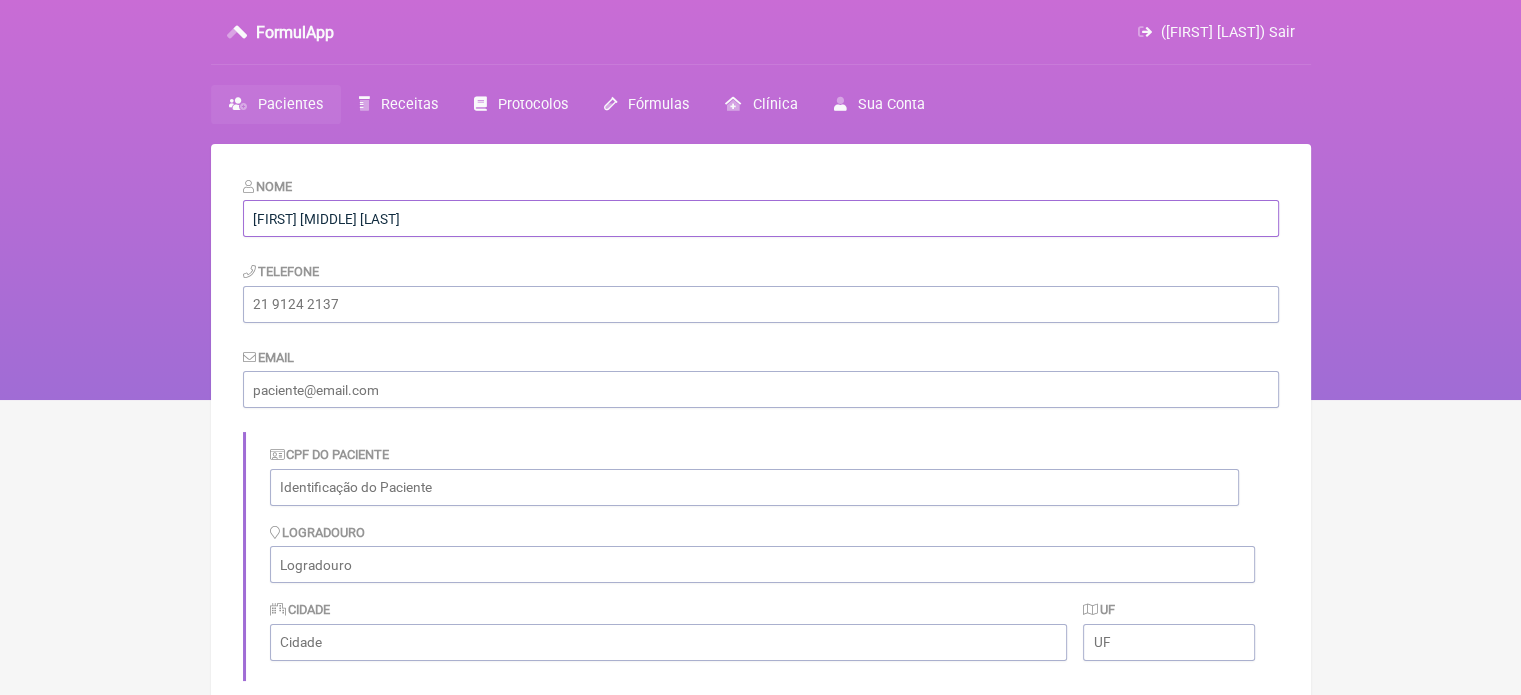 type on "[FIRST] [MIDDLE] [LAST]" 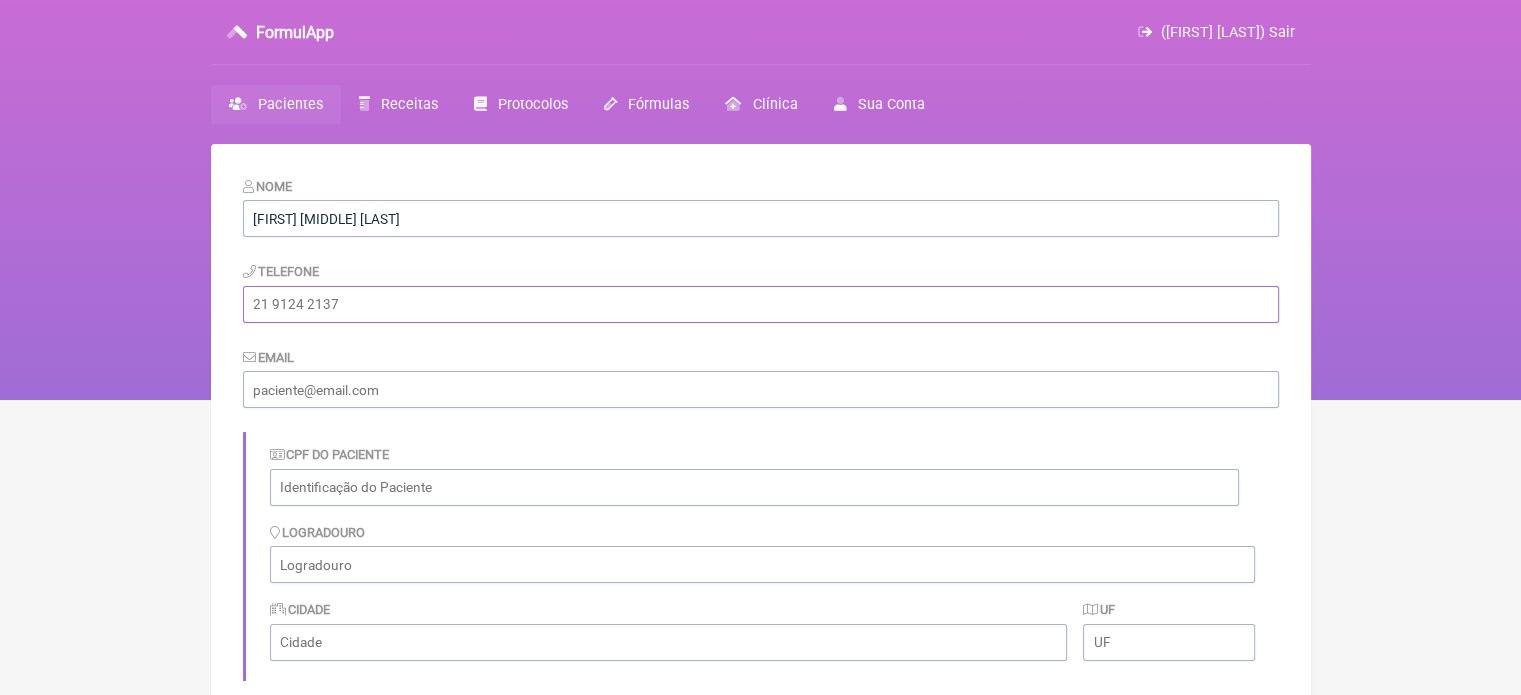 click at bounding box center (761, 304) 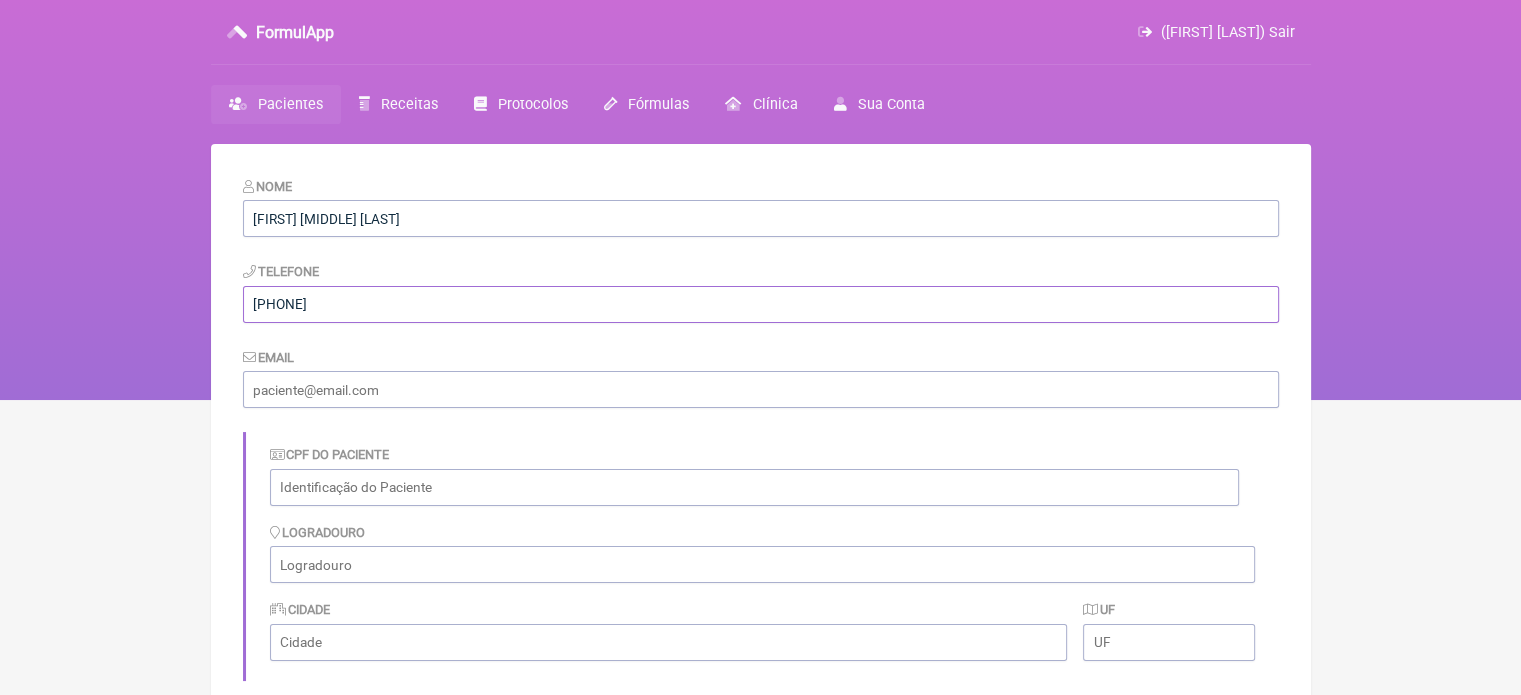 type on "[PHONE]" 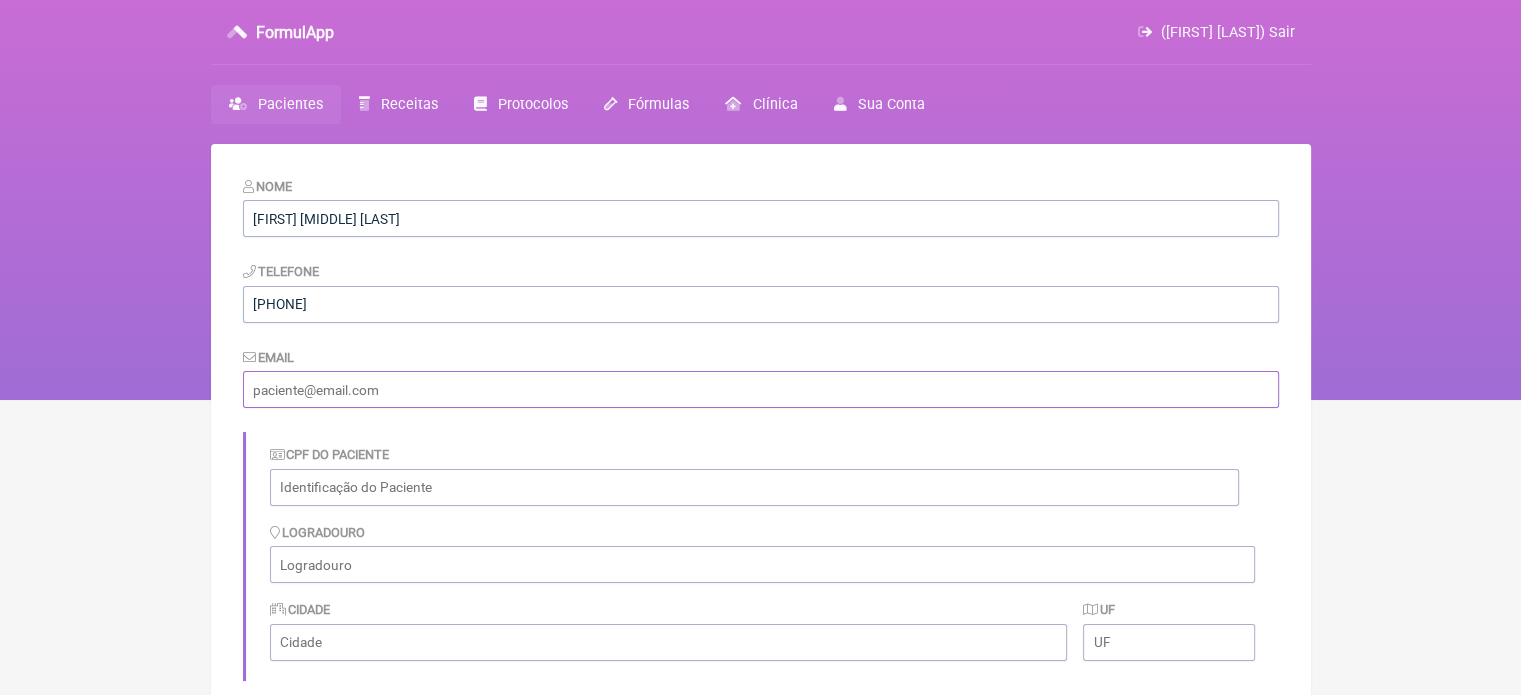 click at bounding box center (761, 389) 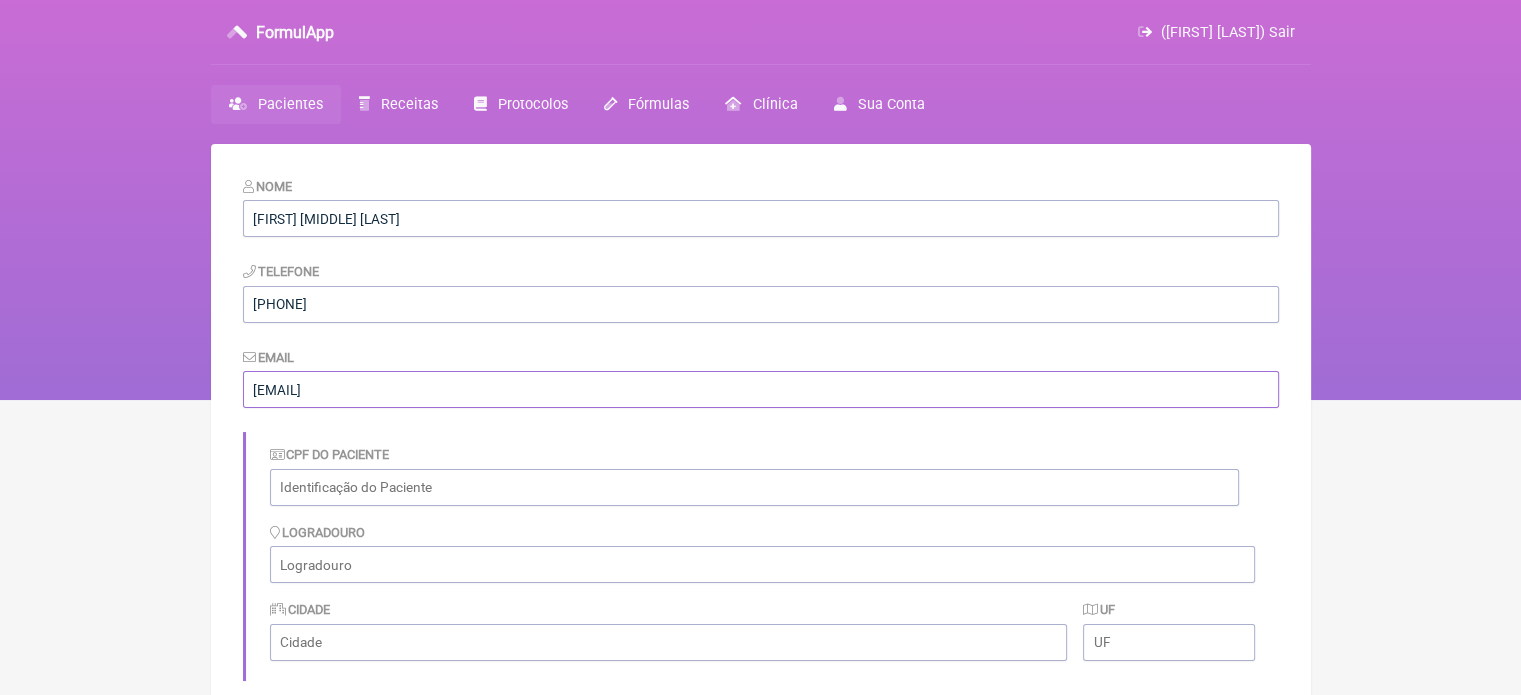 type on "[EMAIL]" 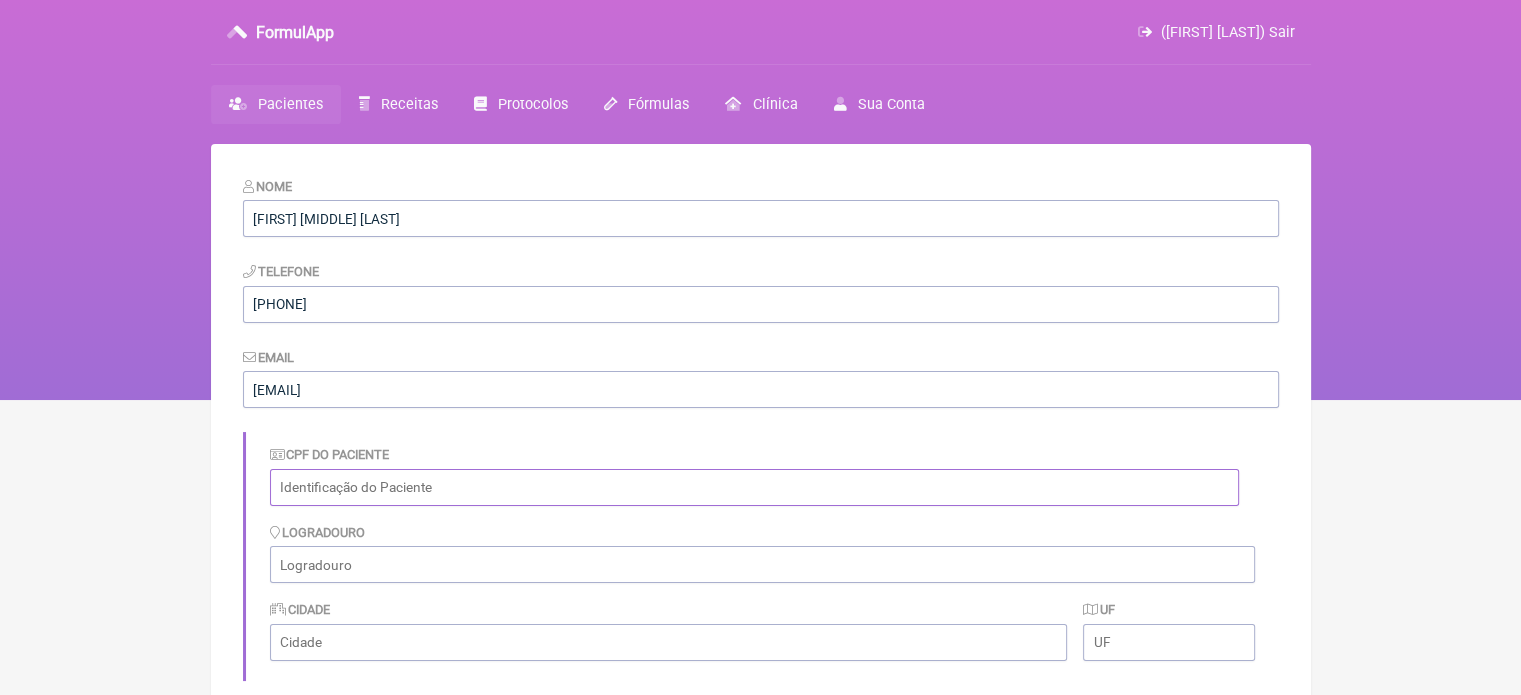 click at bounding box center (754, 487) 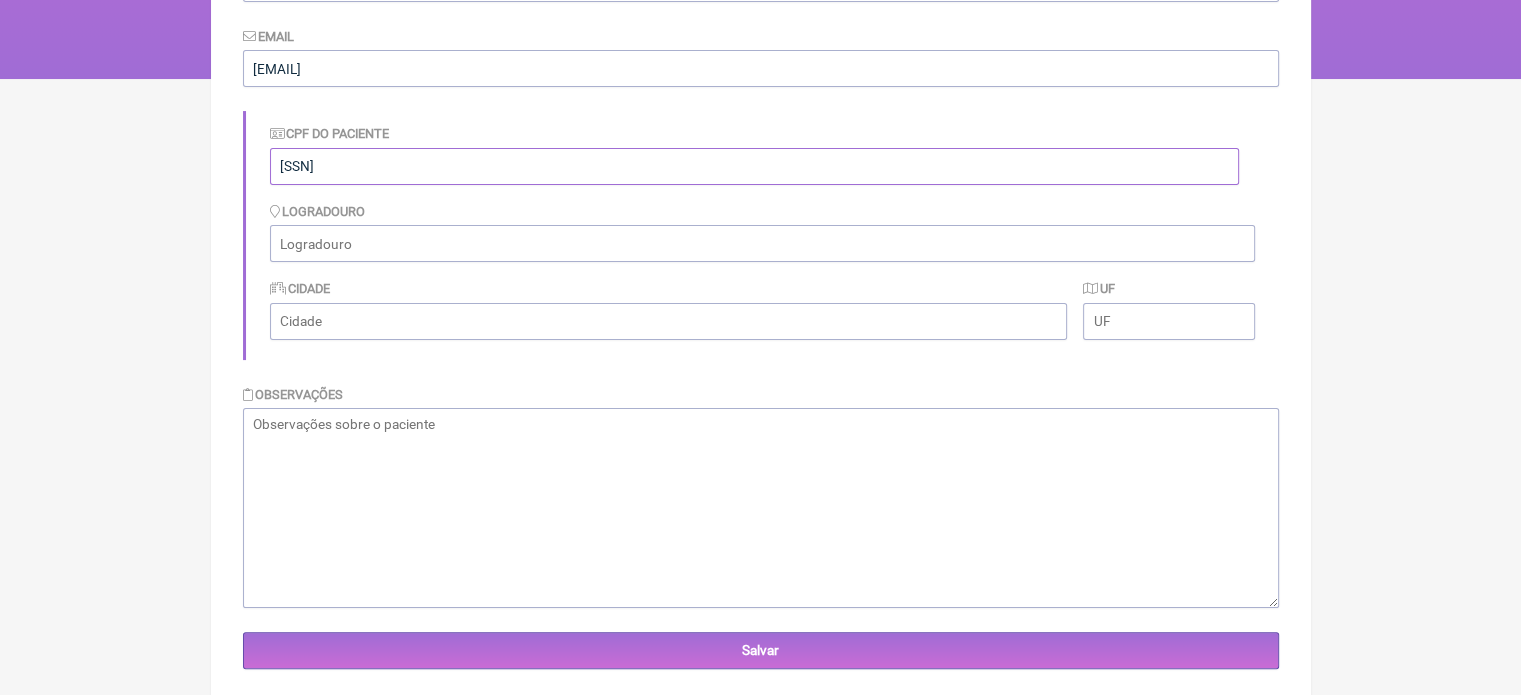scroll, scrollTop: 359, scrollLeft: 0, axis: vertical 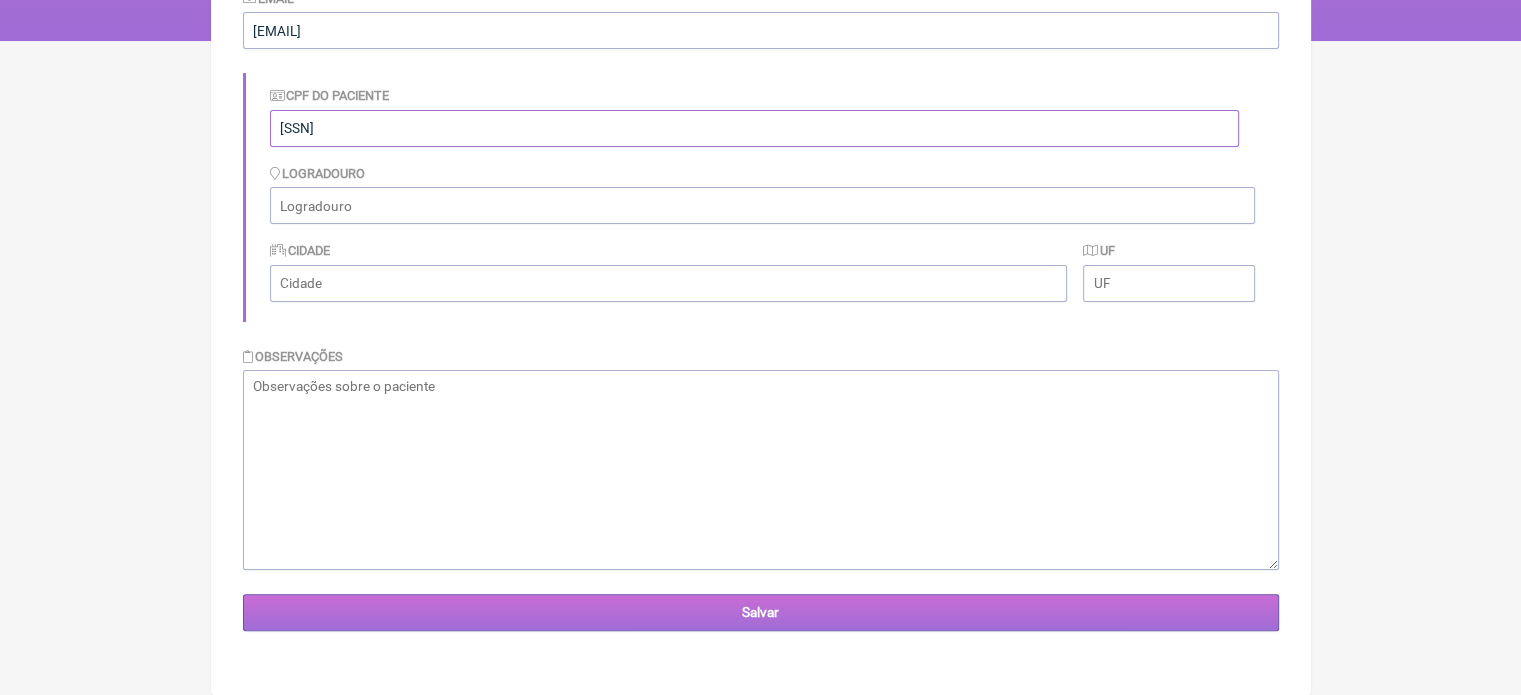 type on "[SSN]" 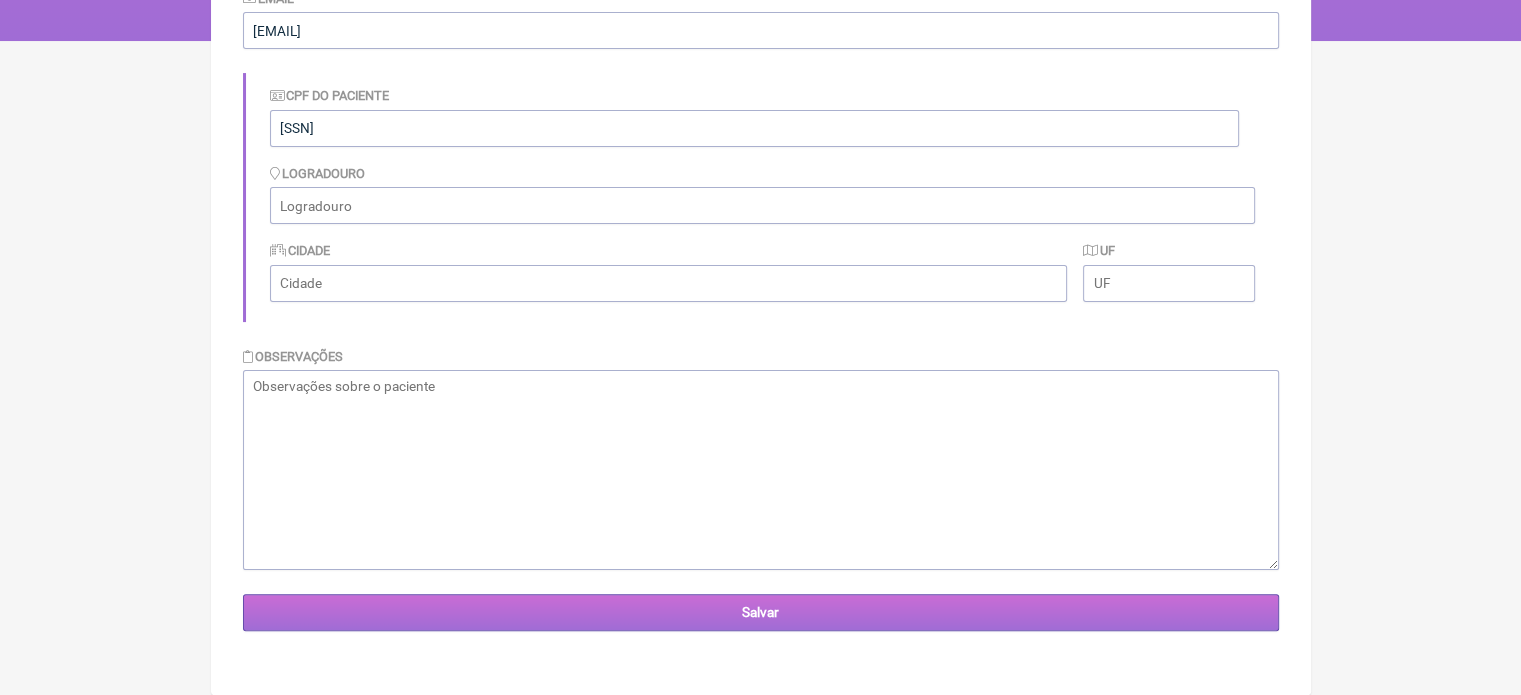 click on "Salvar" at bounding box center (761, 612) 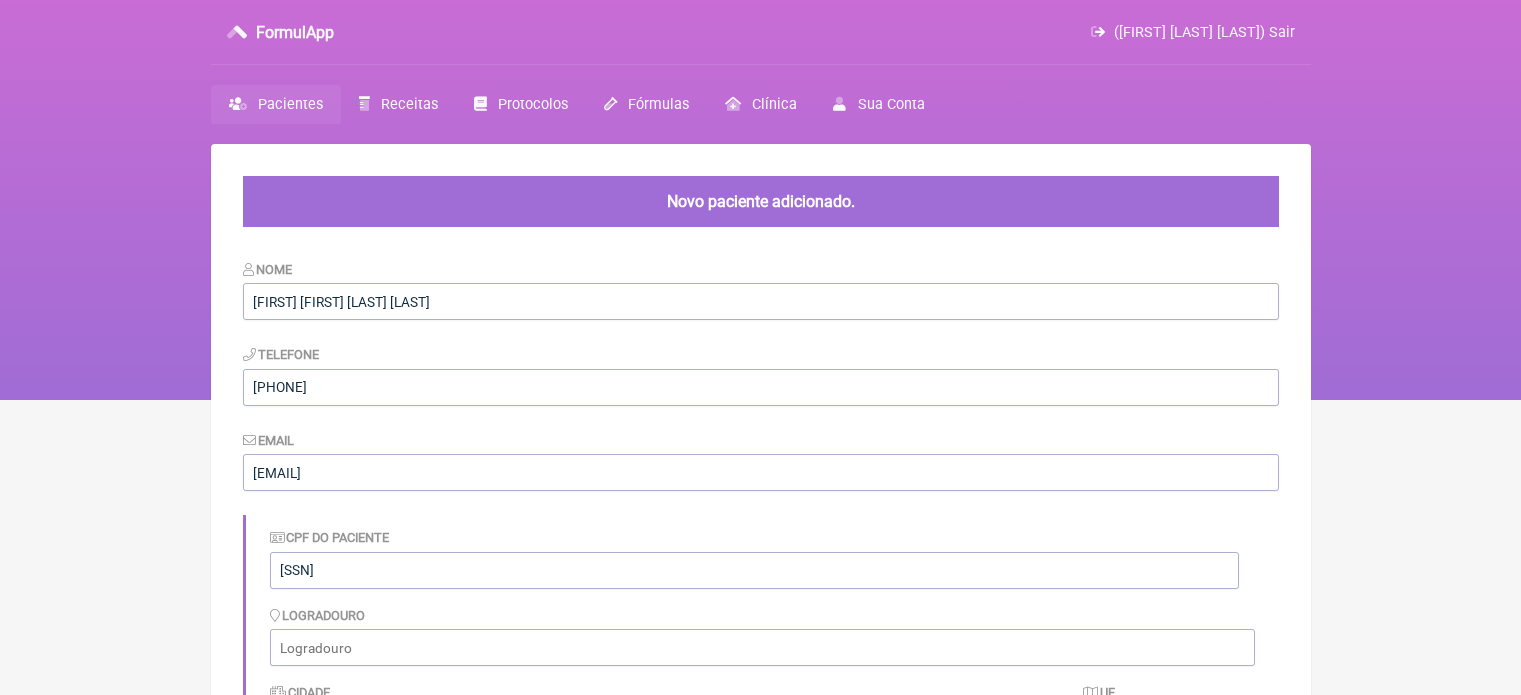scroll, scrollTop: 0, scrollLeft: 0, axis: both 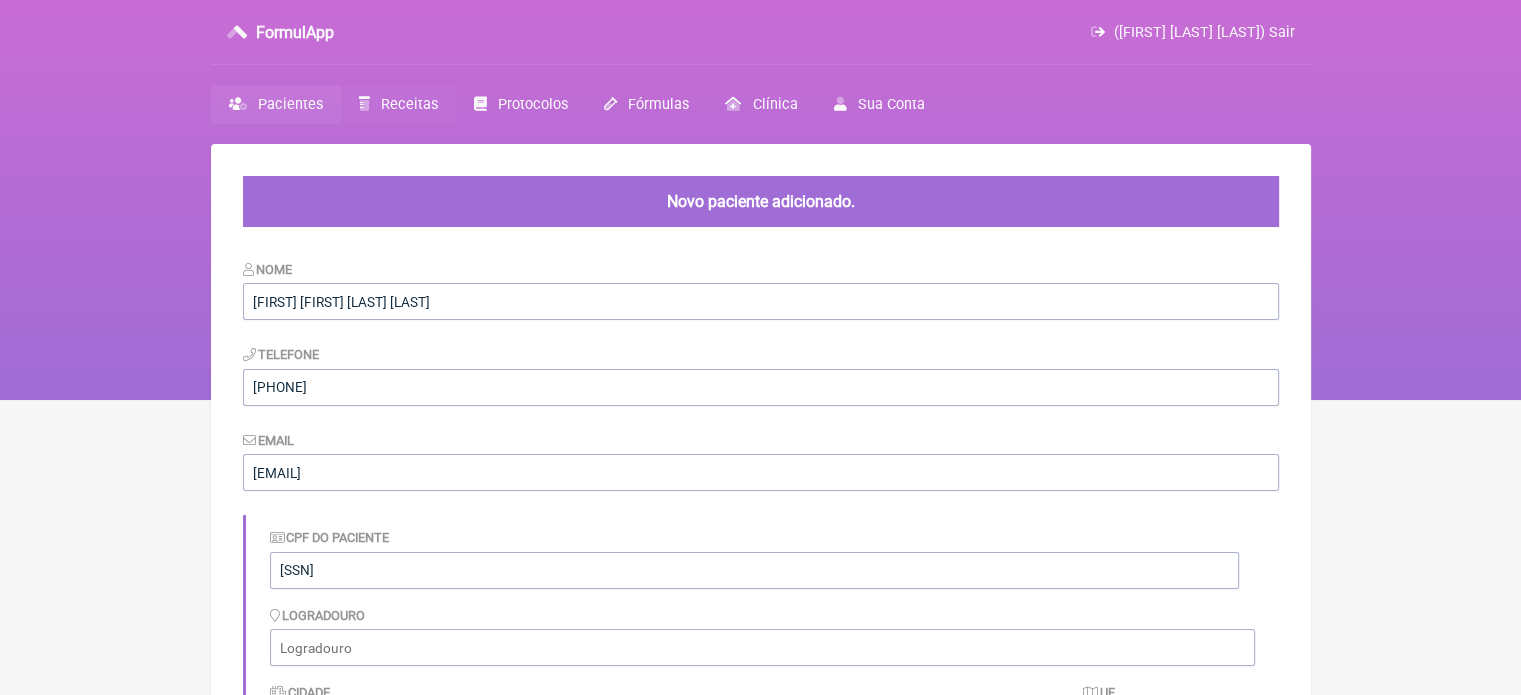 click on "Receitas" at bounding box center [409, 104] 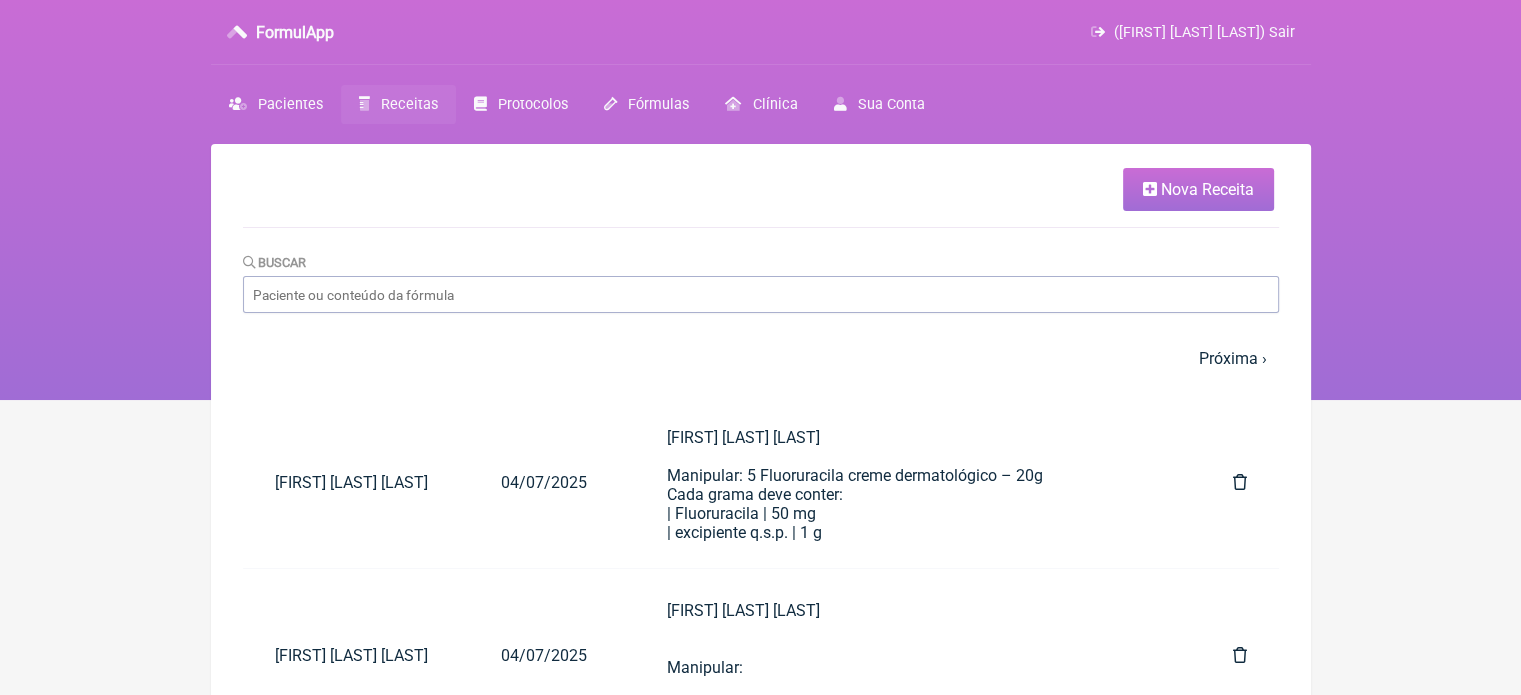 click on "Nova Receita" at bounding box center (1207, 189) 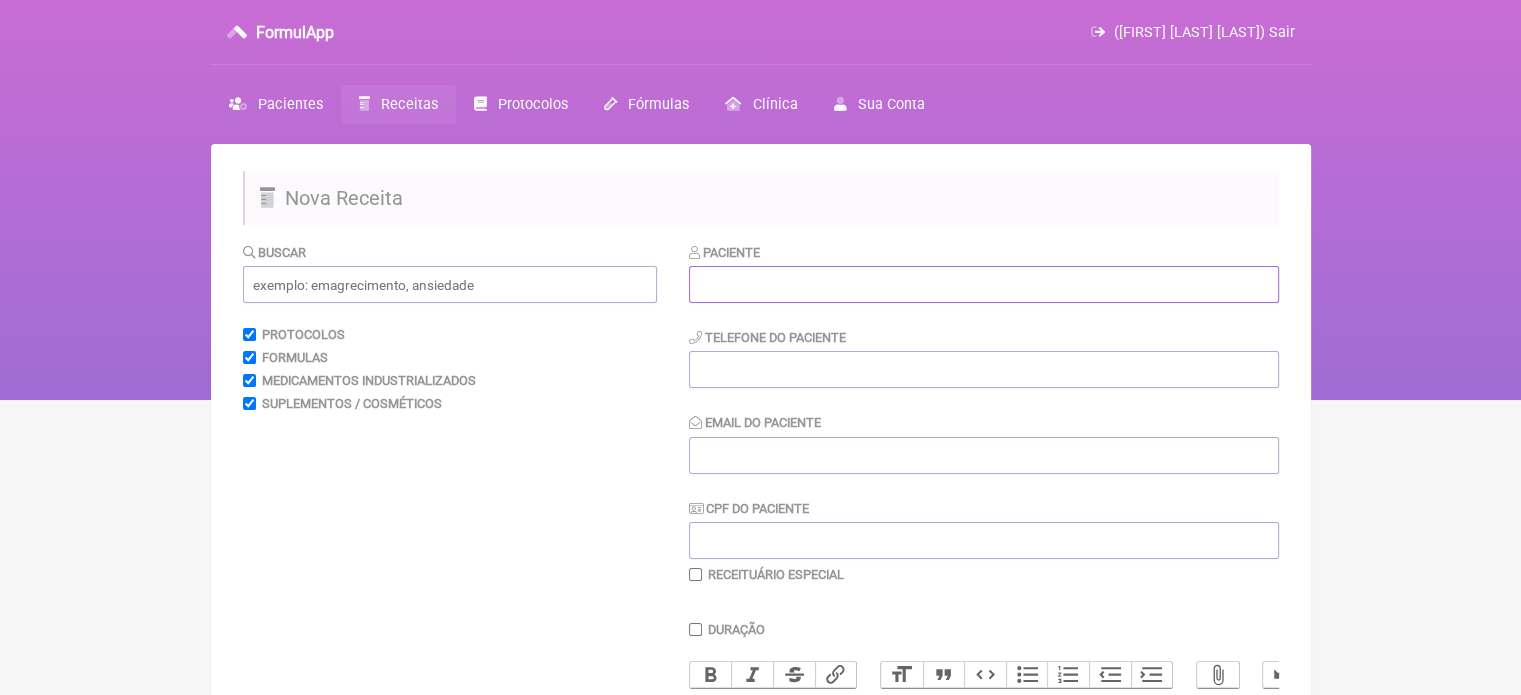 click at bounding box center [984, 284] 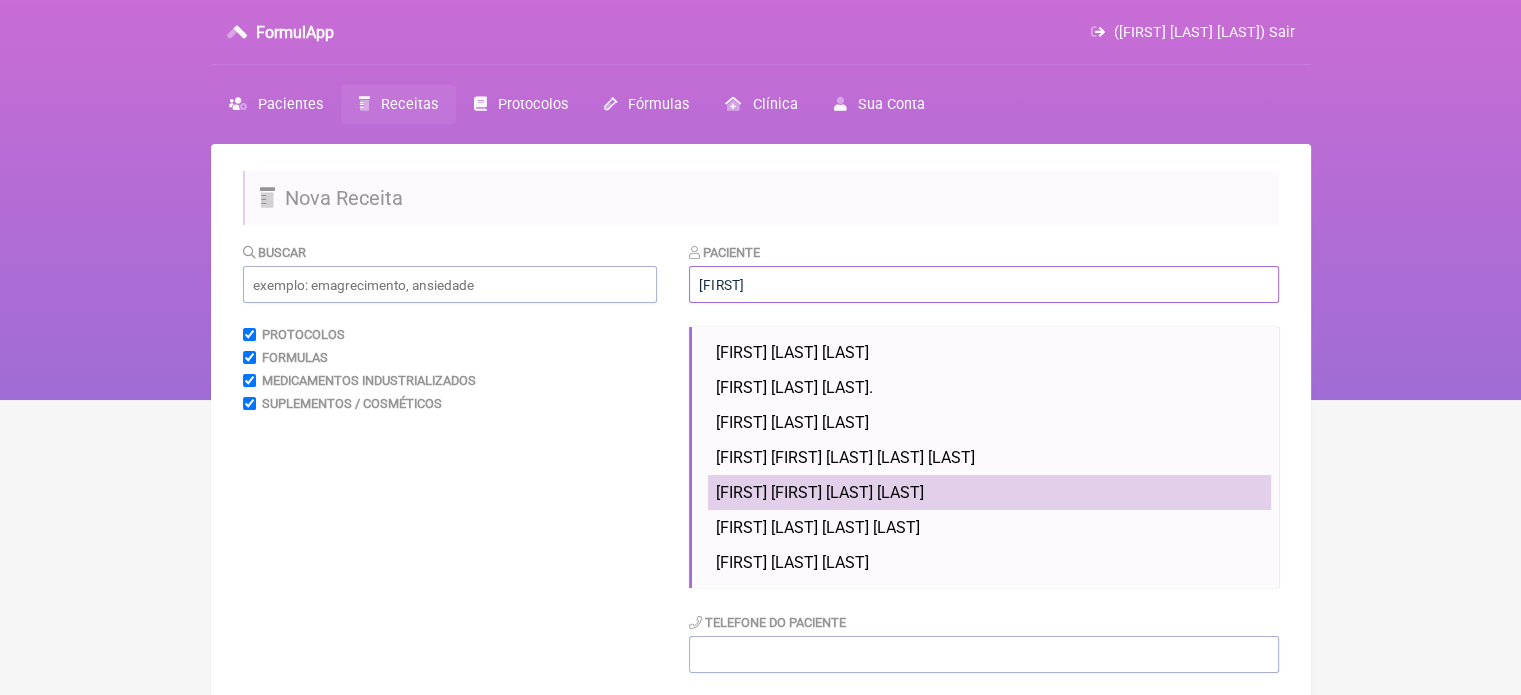 type on "[FIRST]" 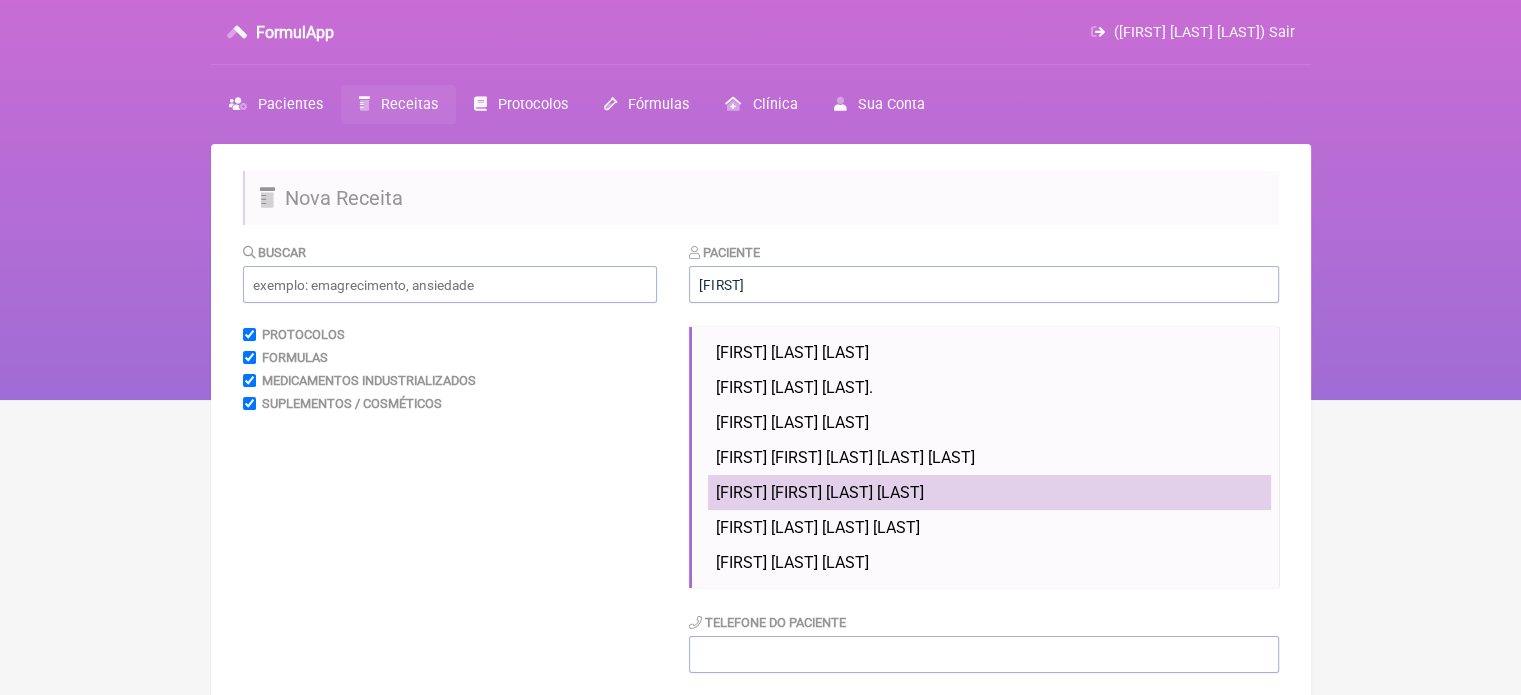 click on "[FIRST] [FIRST] [LAST] [LAST]" at bounding box center [792, 352] 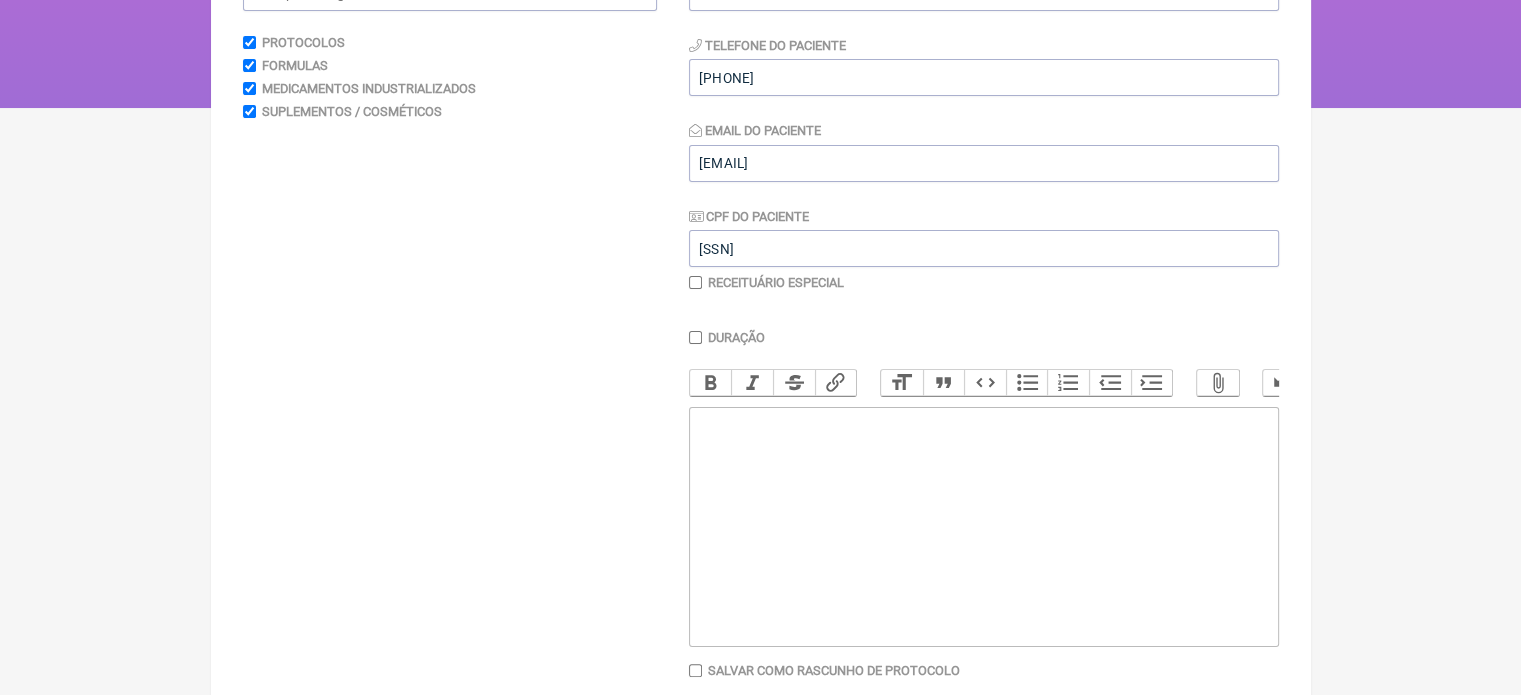 scroll, scrollTop: 300, scrollLeft: 0, axis: vertical 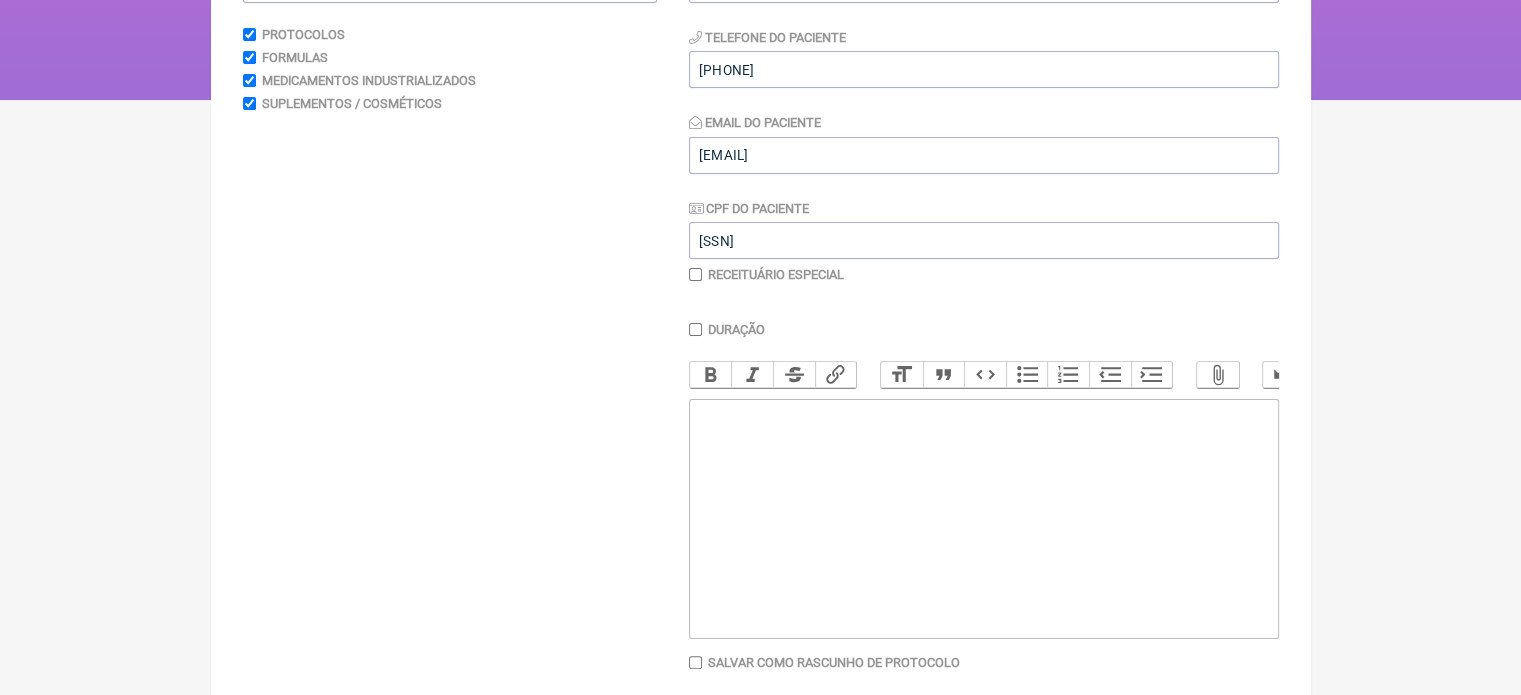 click at bounding box center (984, 519) 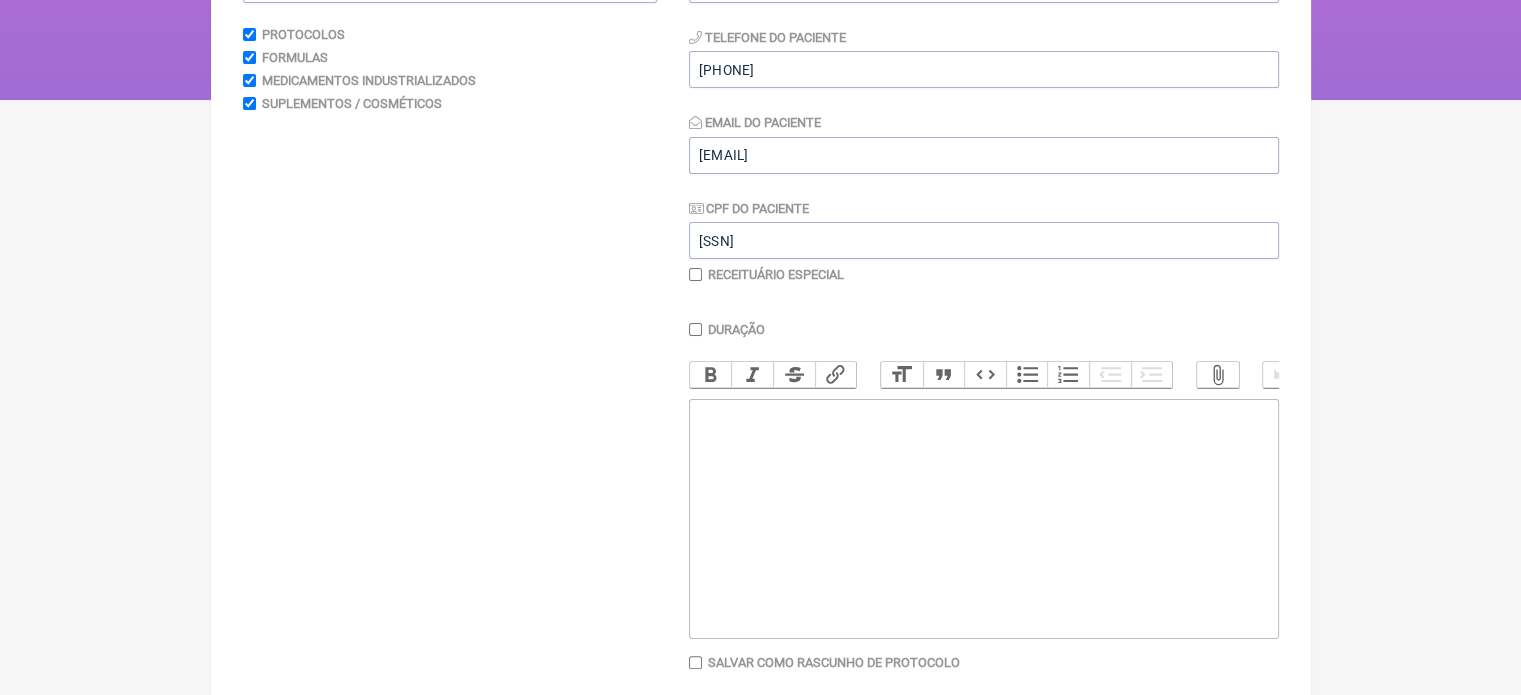 paste on "<div>&nbsp;</div><div>Manipular:&nbsp;</div><div>&nbsp;</div><div>Tadalafila 7mg + Maca peruana 200mg + Tribullus terrestris 400mg</div><div>&nbsp;</div><div>Tomar 1 cápsula ao dia – Uso contínuo.</div><div>&nbsp;</div>" 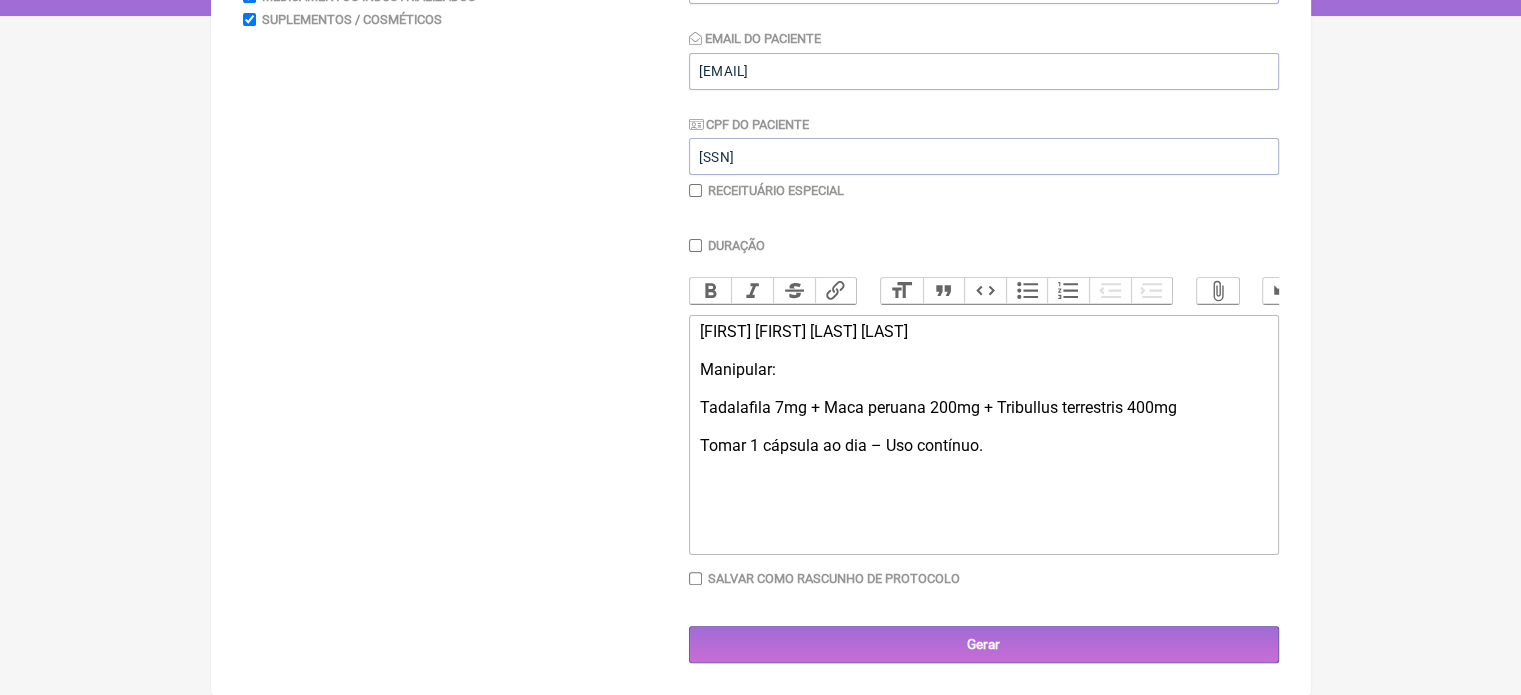 scroll, scrollTop: 399, scrollLeft: 0, axis: vertical 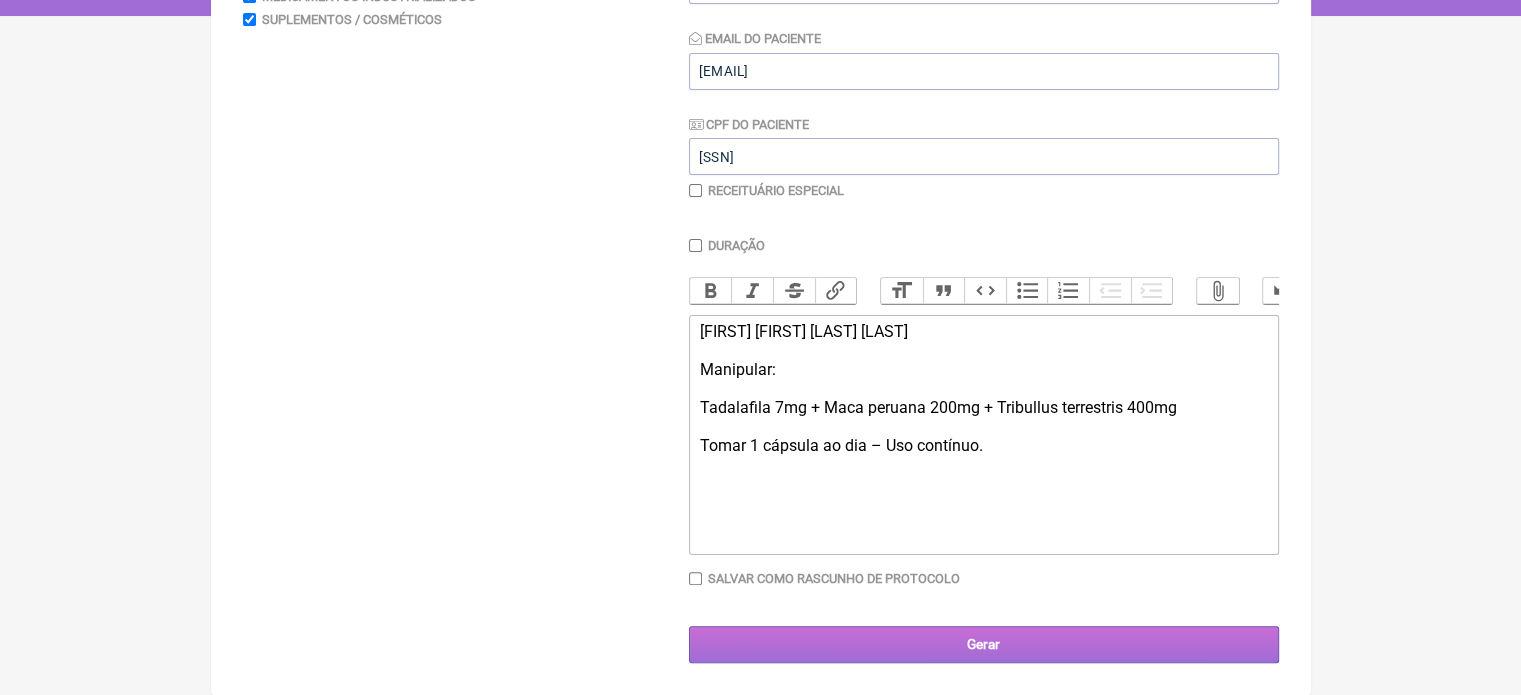 click on "Gerar" at bounding box center [984, 644] 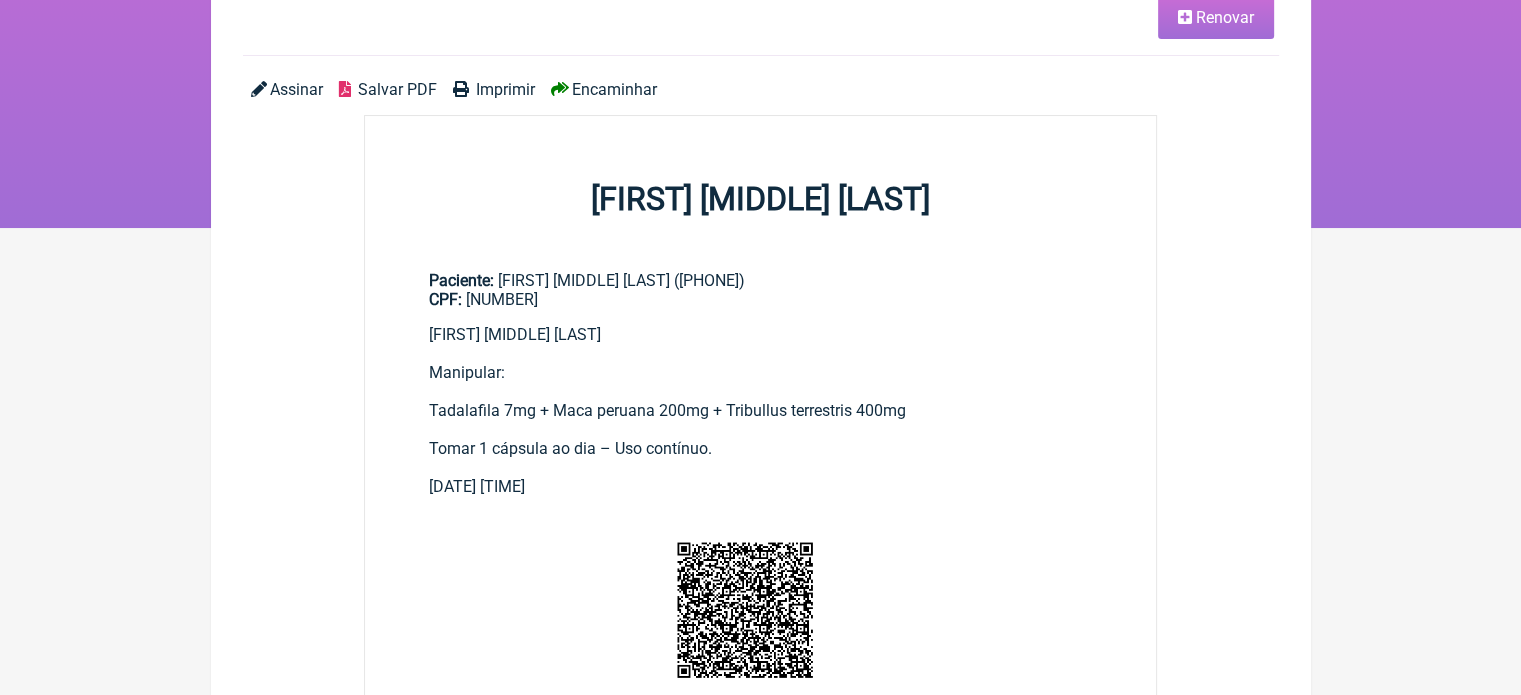 scroll, scrollTop: 200, scrollLeft: 0, axis: vertical 